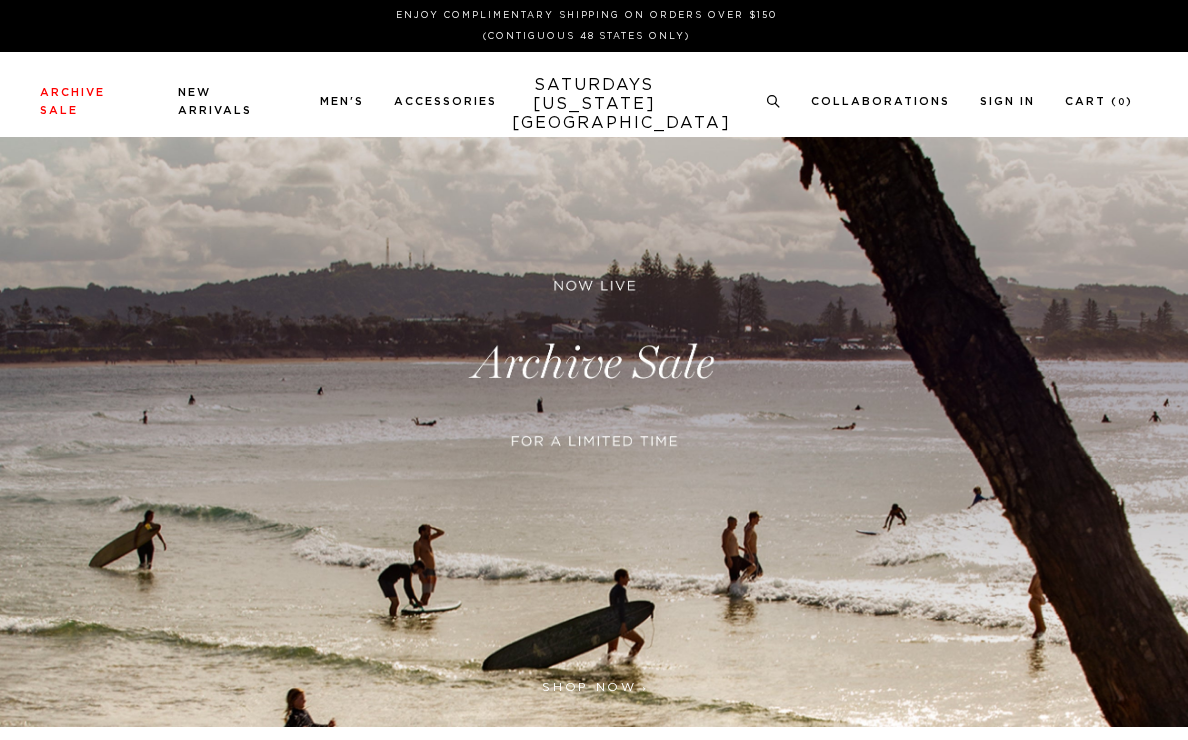 scroll, scrollTop: 0, scrollLeft: 0, axis: both 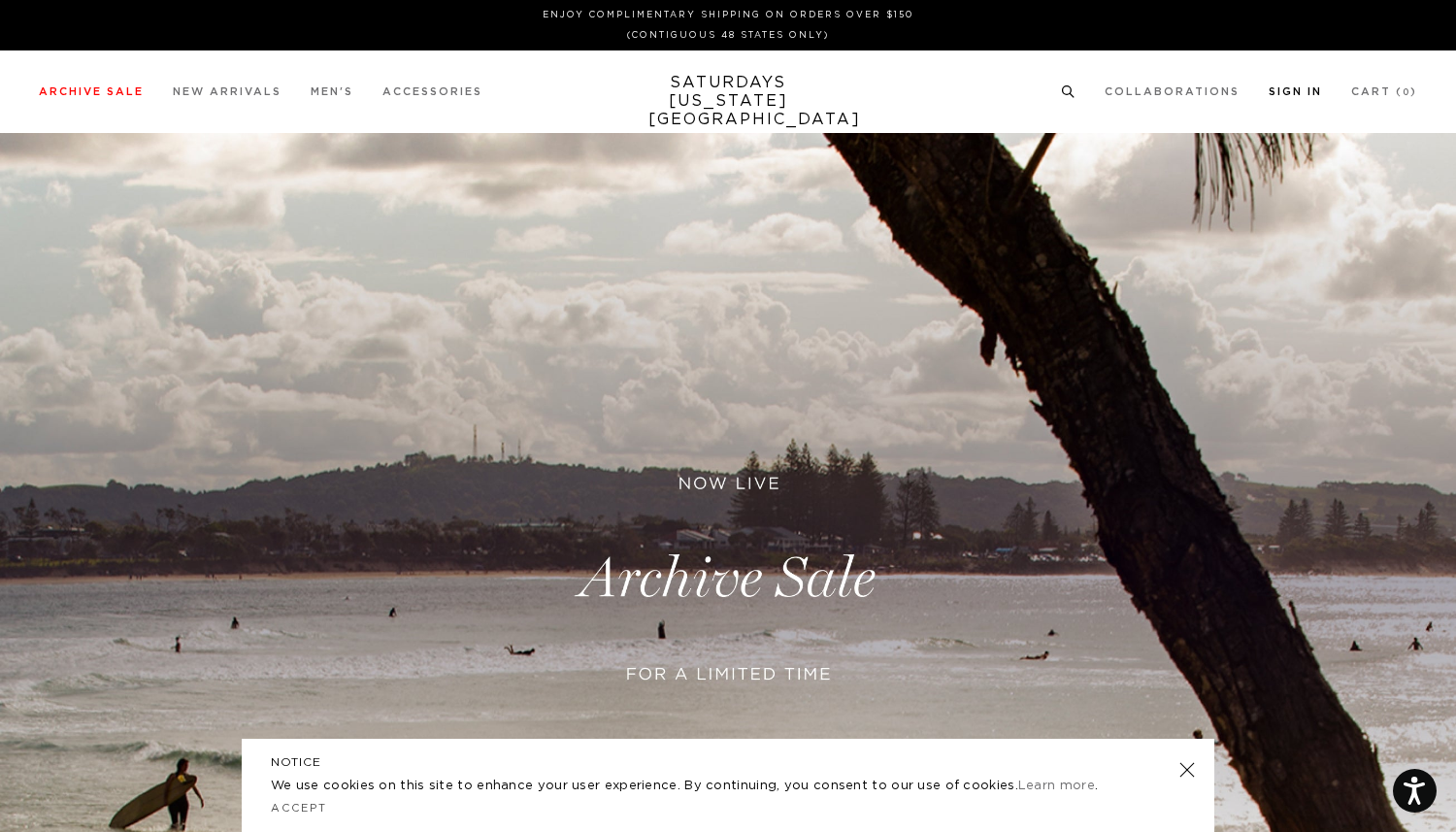click on "Sign In" at bounding box center [1295, 91] 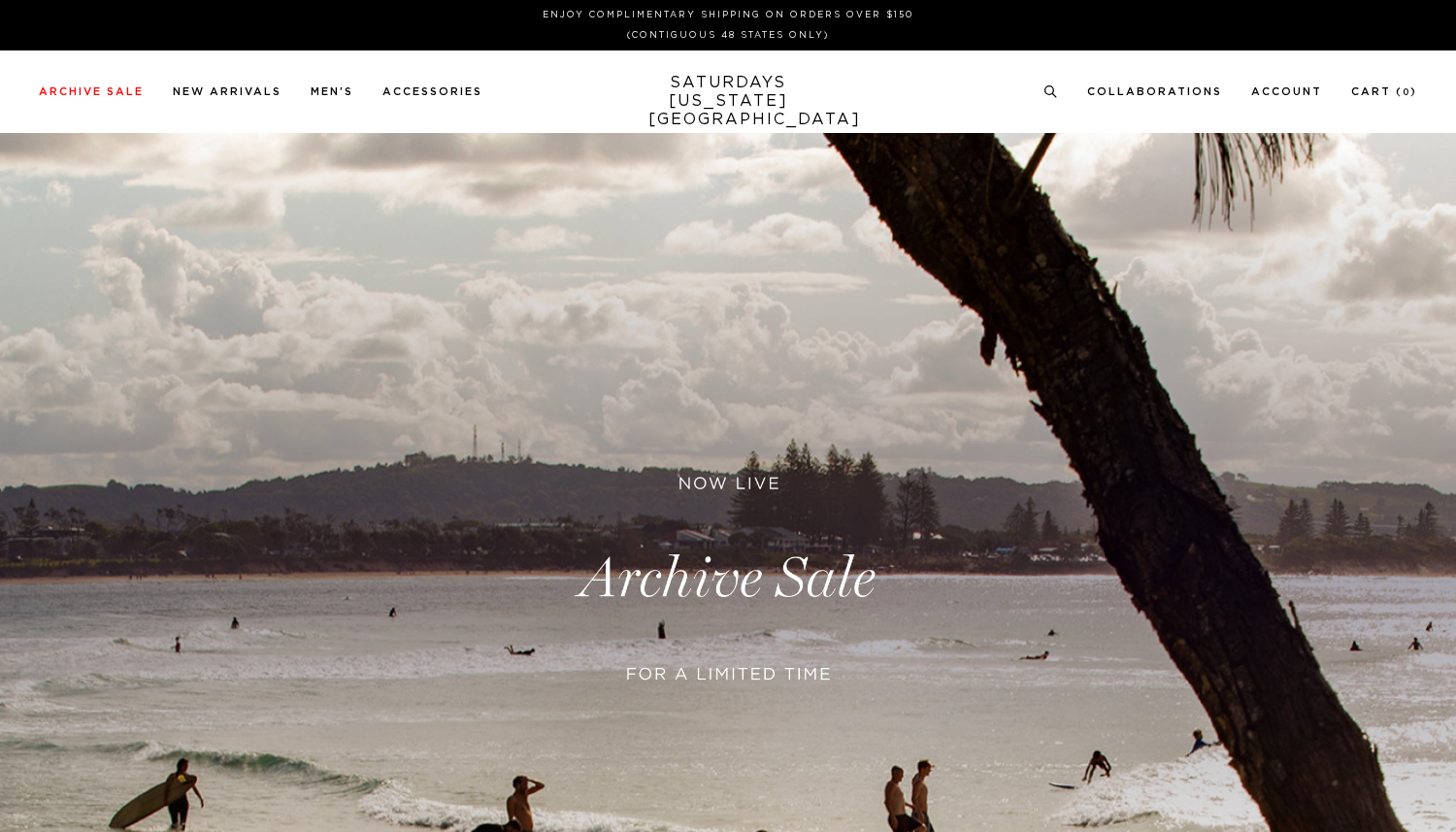scroll, scrollTop: 0, scrollLeft: 0, axis: both 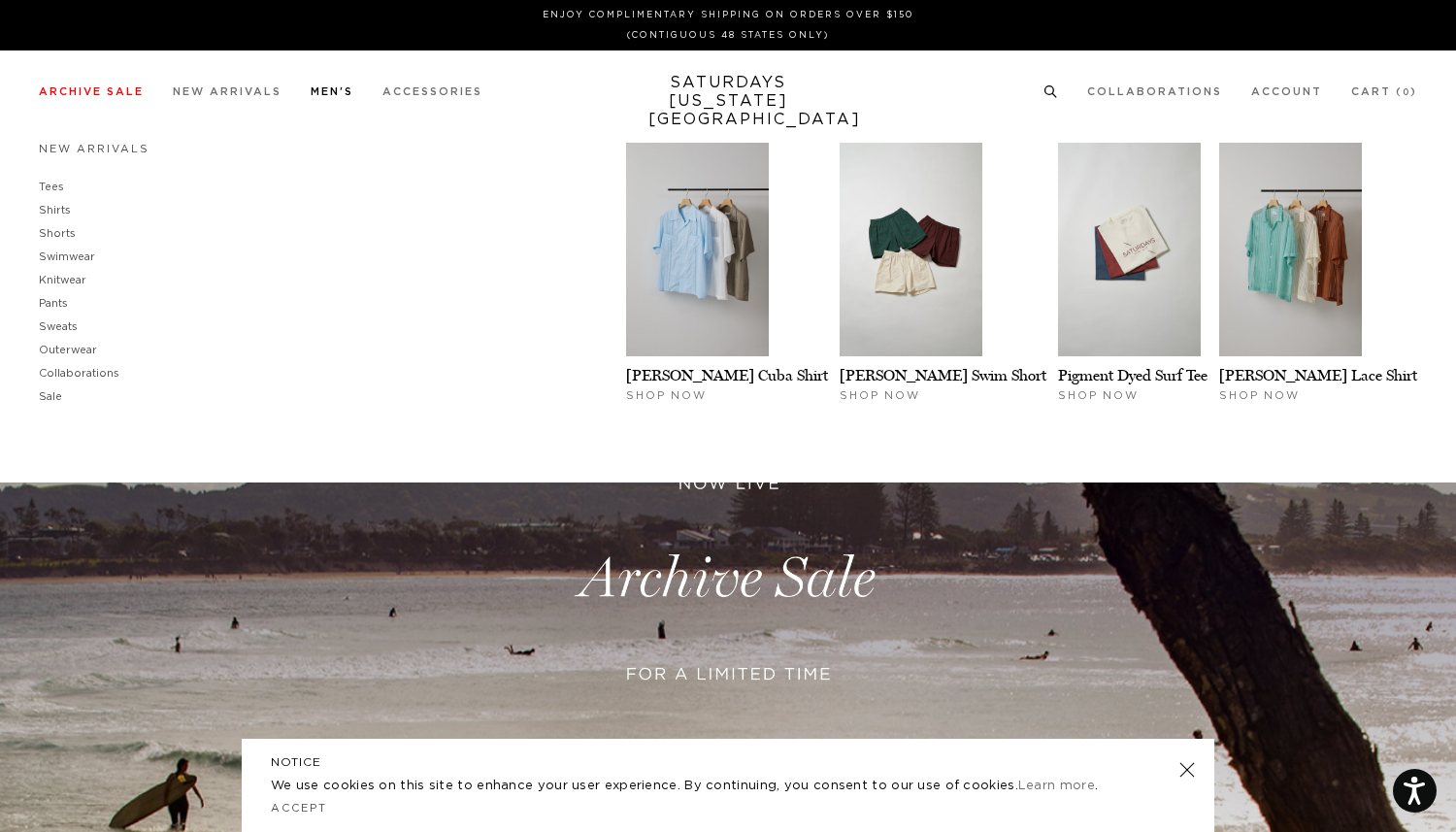 click on "Men's" at bounding box center (332, 91) 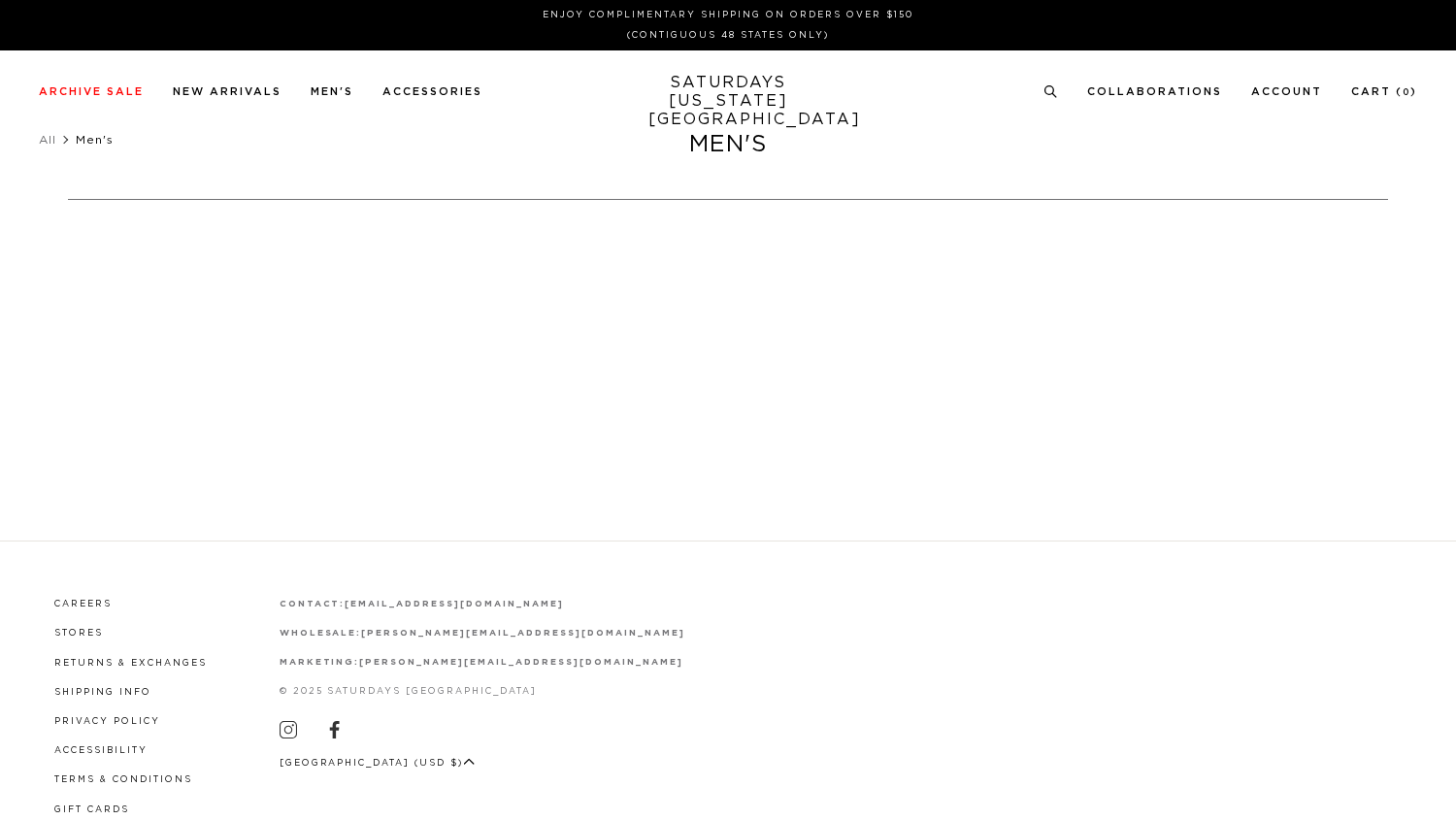 scroll, scrollTop: 0, scrollLeft: 0, axis: both 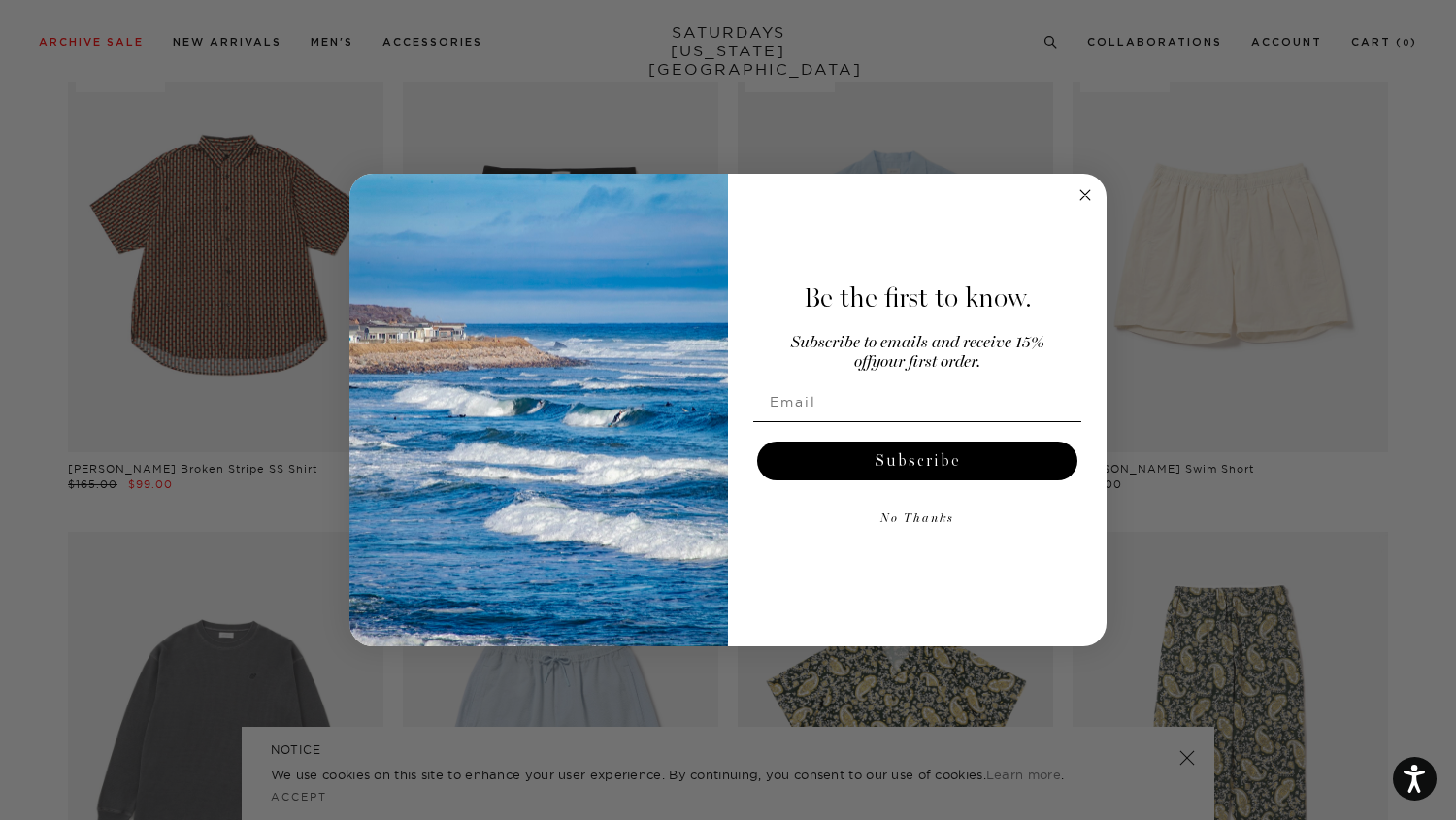 click 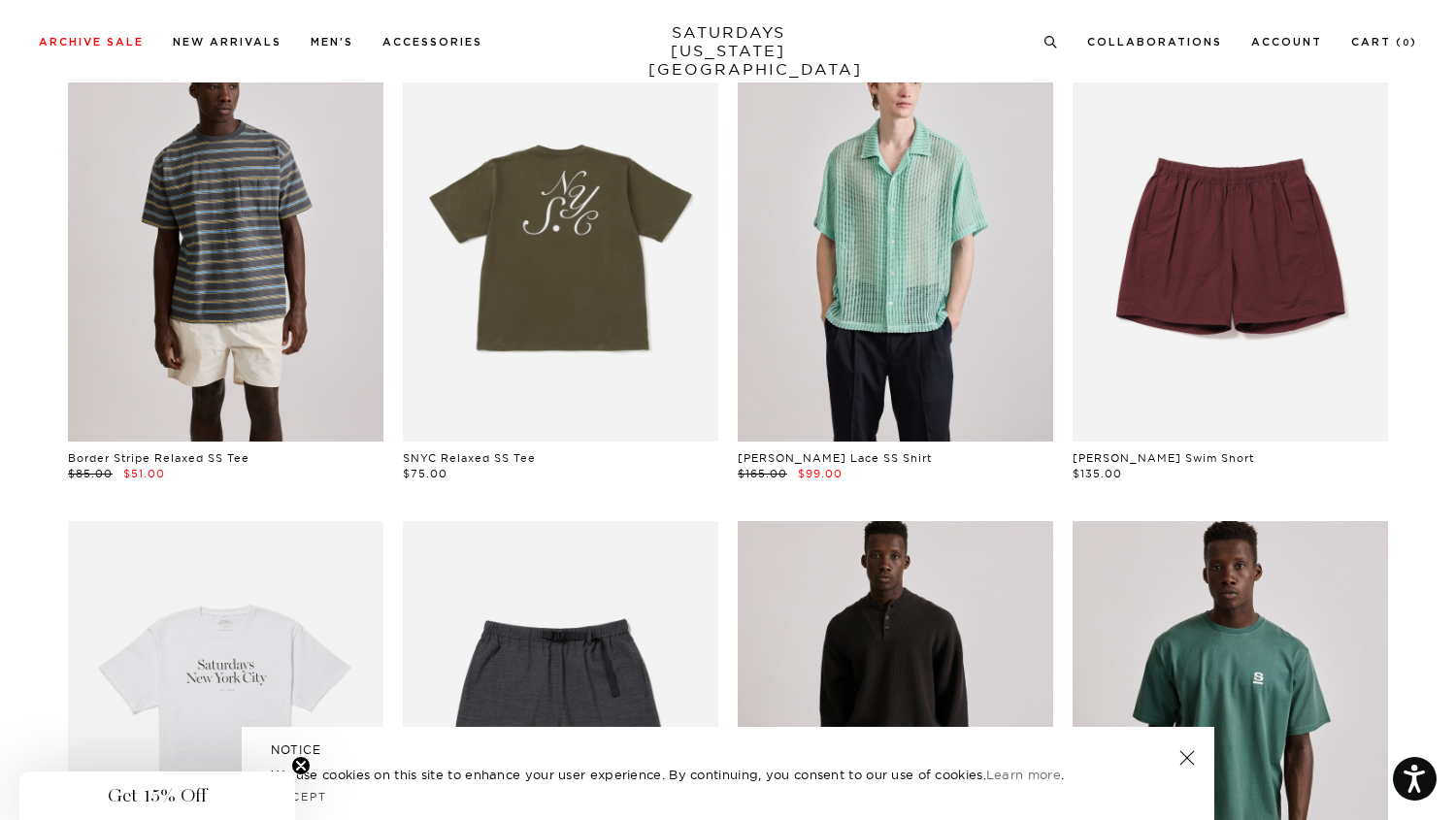 scroll, scrollTop: 4408, scrollLeft: 0, axis: vertical 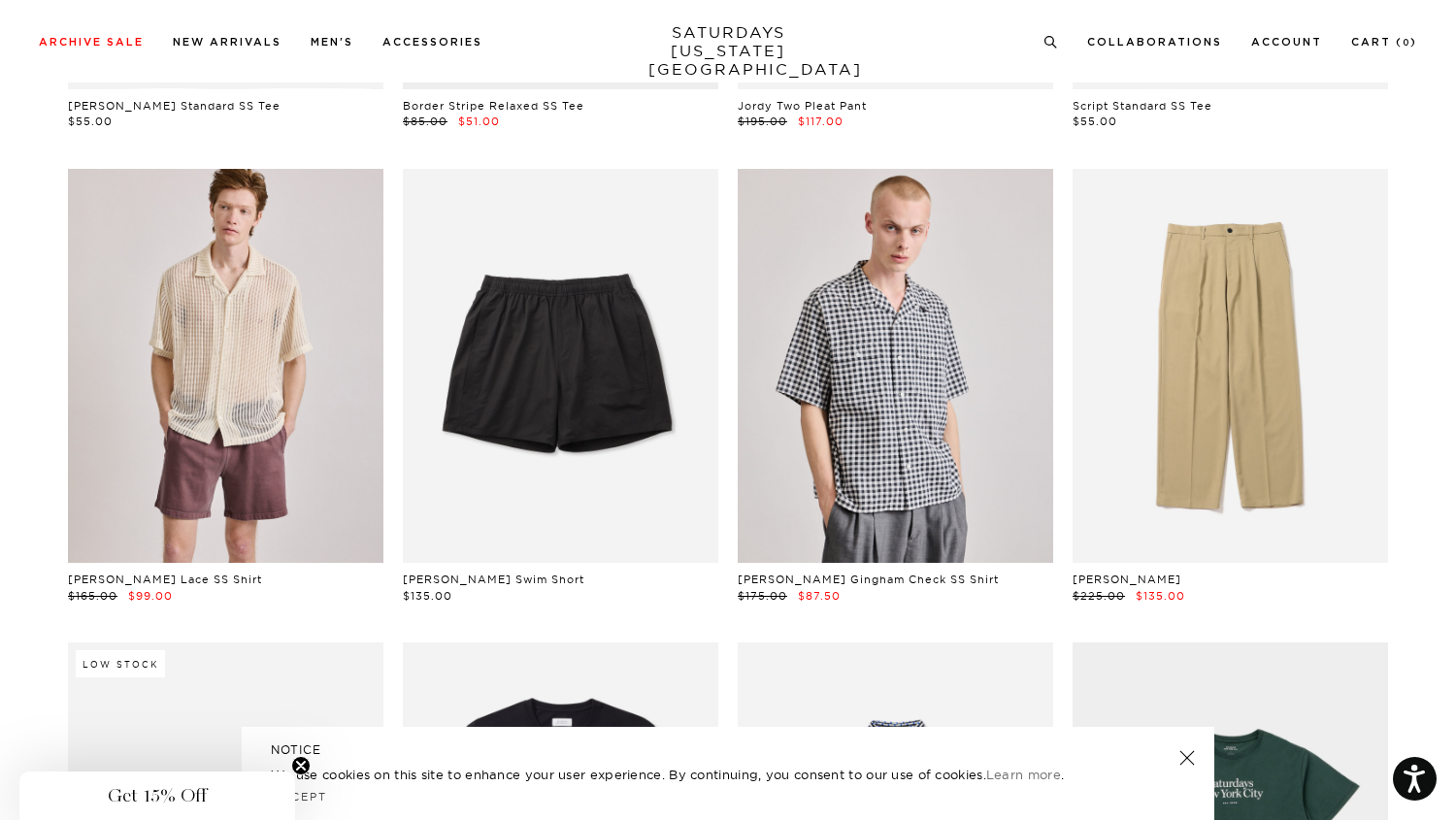 click on "$175.00   $87.50" at bounding box center (895, 596) 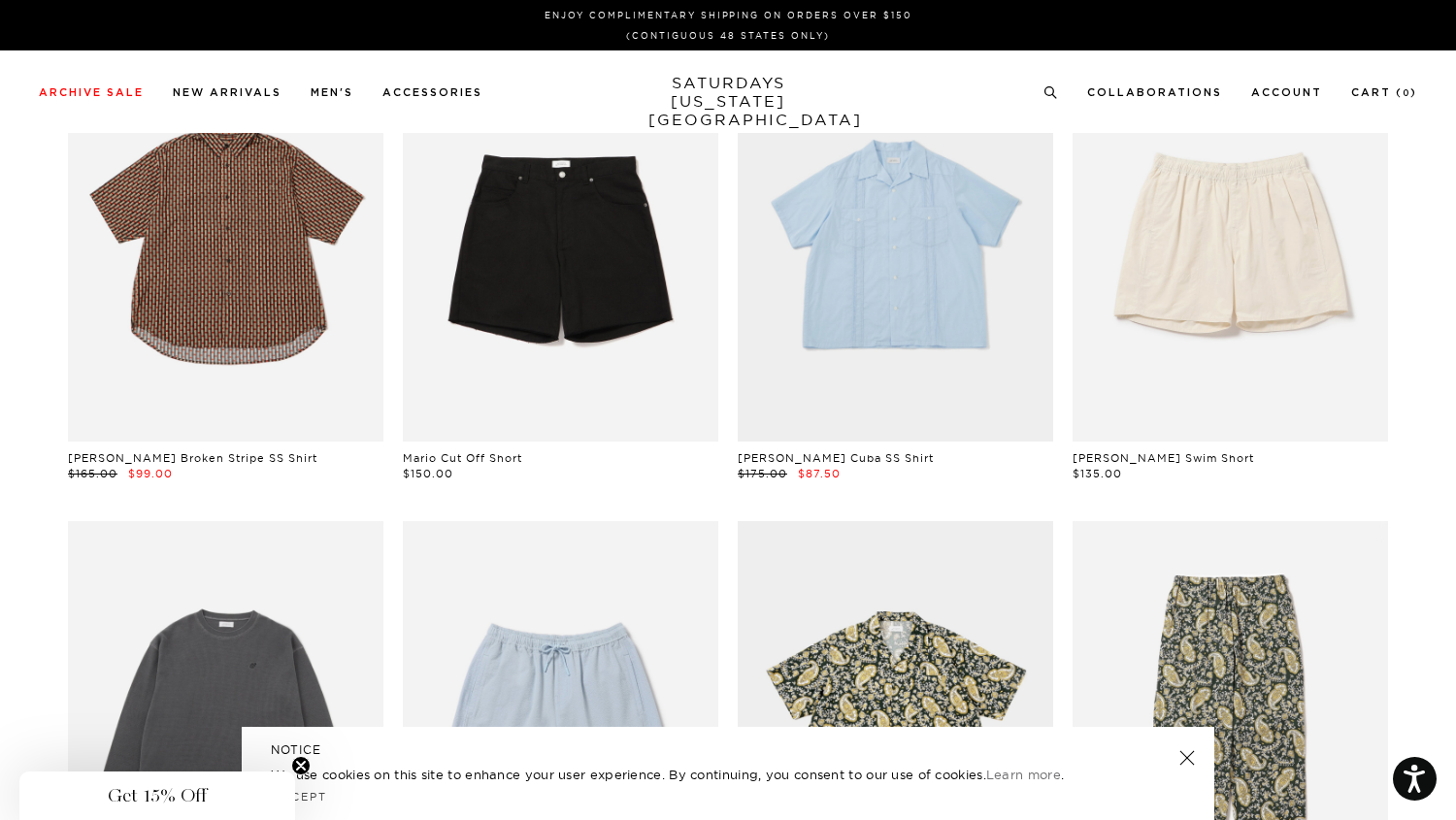 scroll, scrollTop: 0, scrollLeft: 0, axis: both 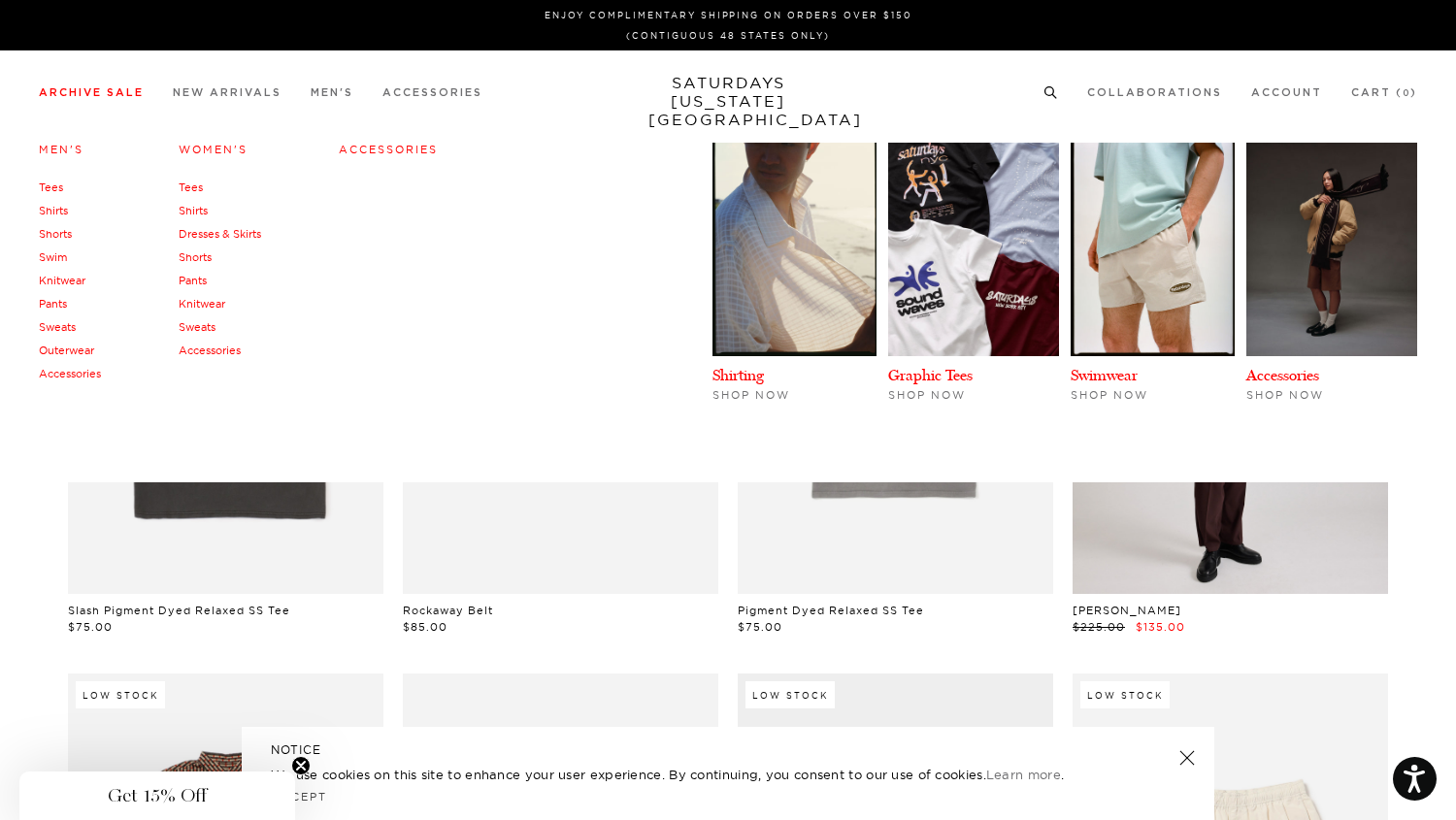 click on "Shirts" at bounding box center (53, 211) 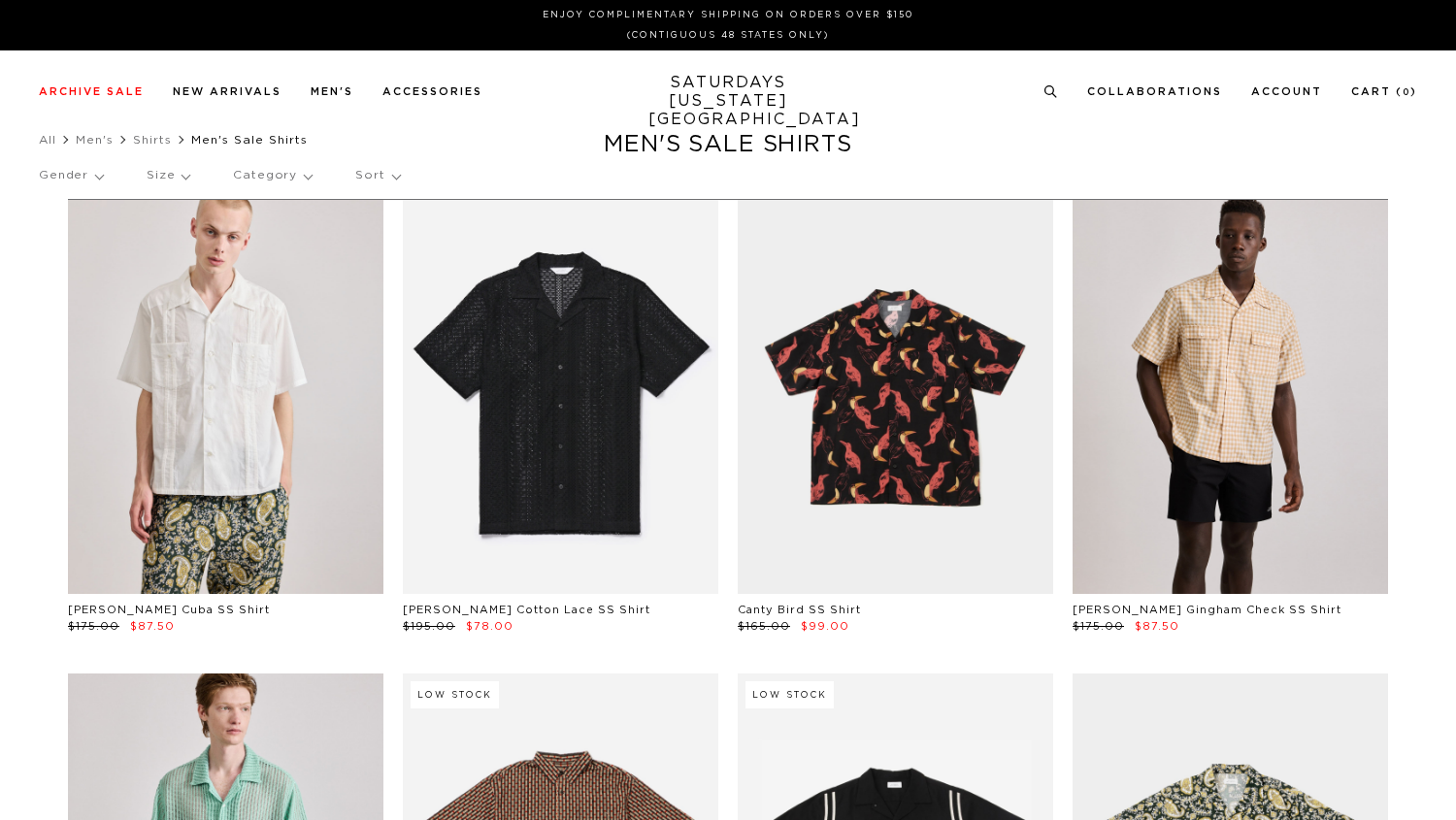 scroll, scrollTop: 0, scrollLeft: 0, axis: both 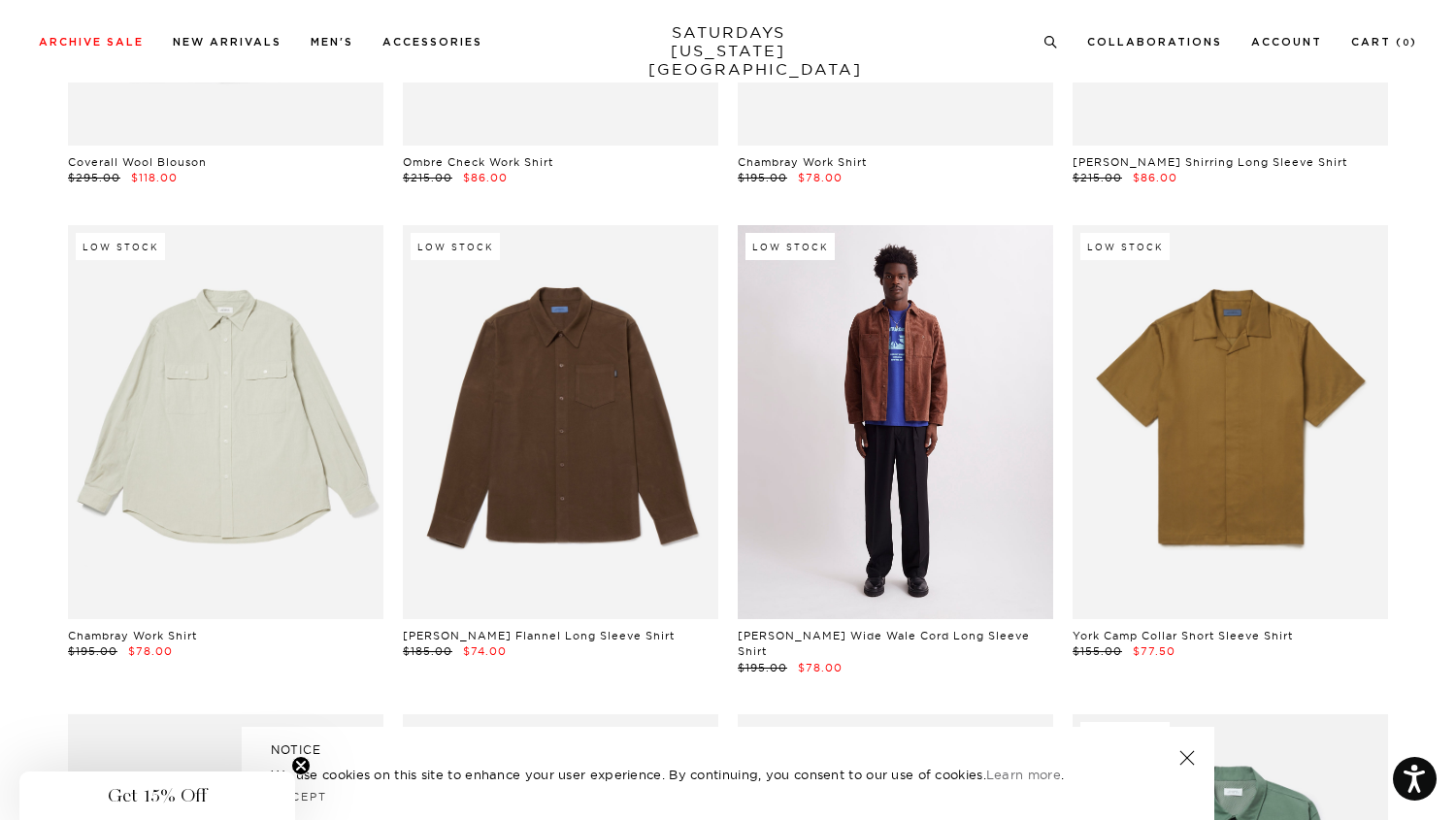 click at bounding box center (895, 422) 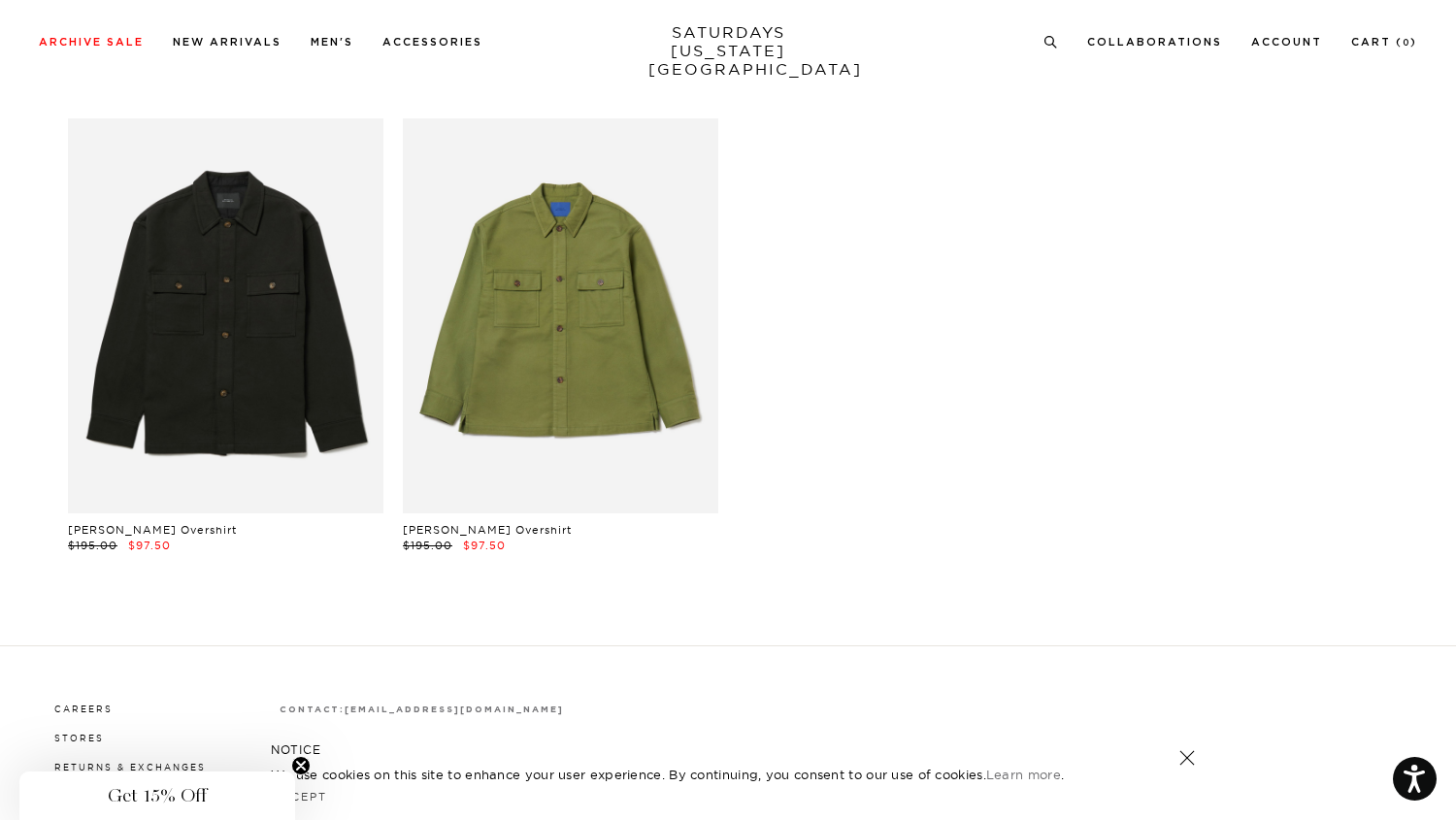 scroll, scrollTop: 11114, scrollLeft: 0, axis: vertical 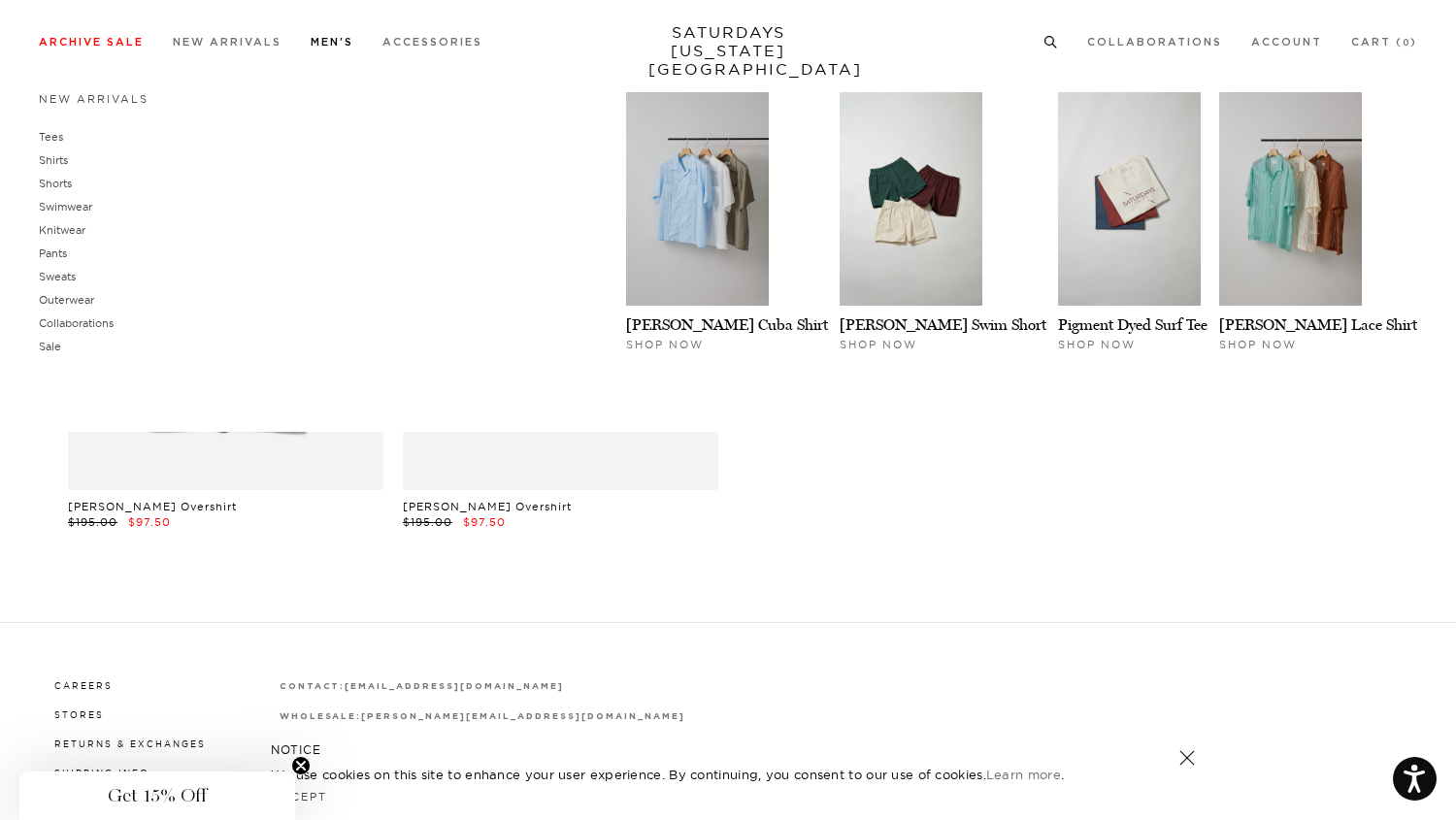 click on "Men's" at bounding box center (332, 42) 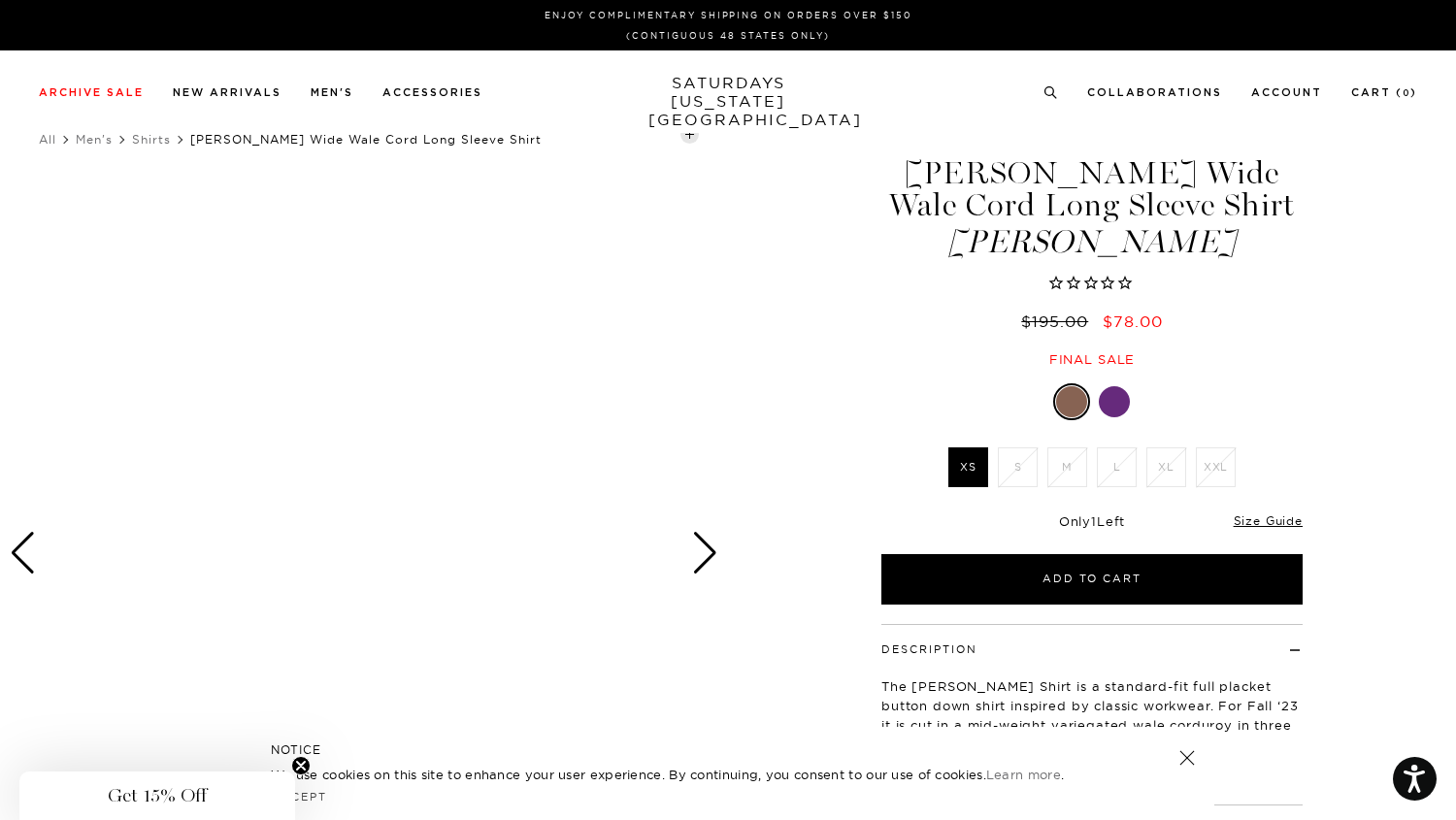scroll, scrollTop: 0, scrollLeft: 0, axis: both 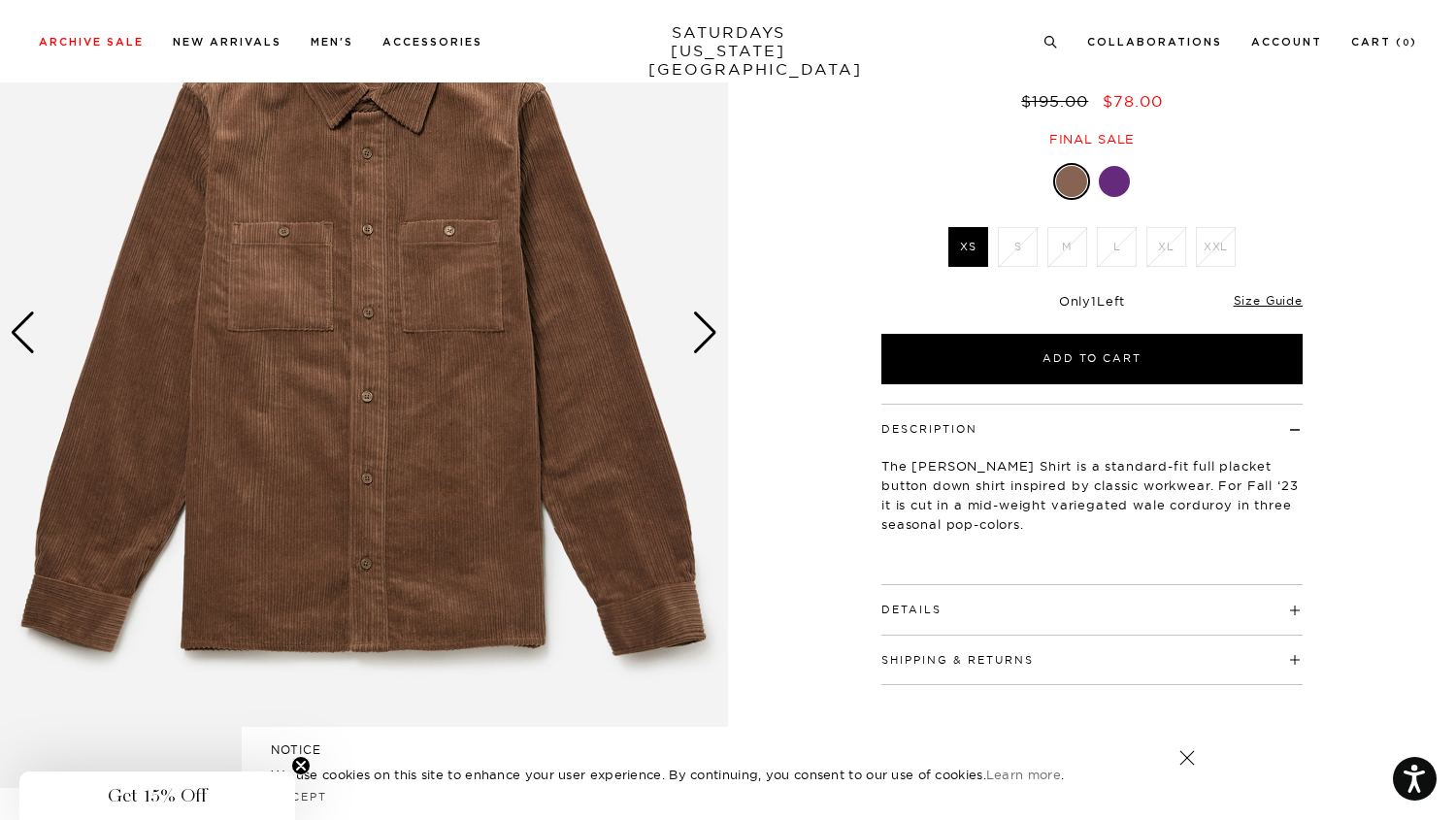 click at bounding box center [705, 333] 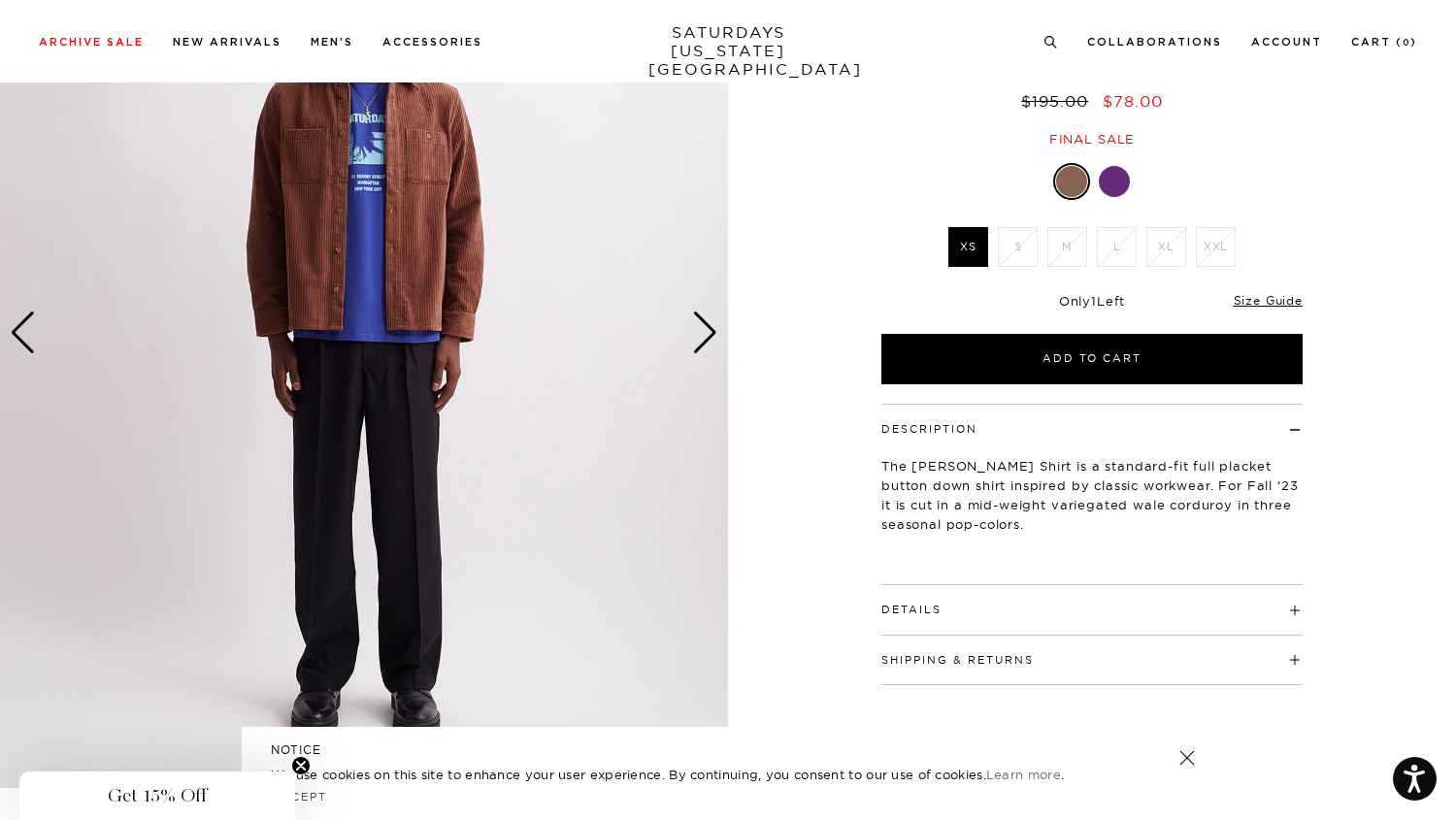 click at bounding box center (705, 333) 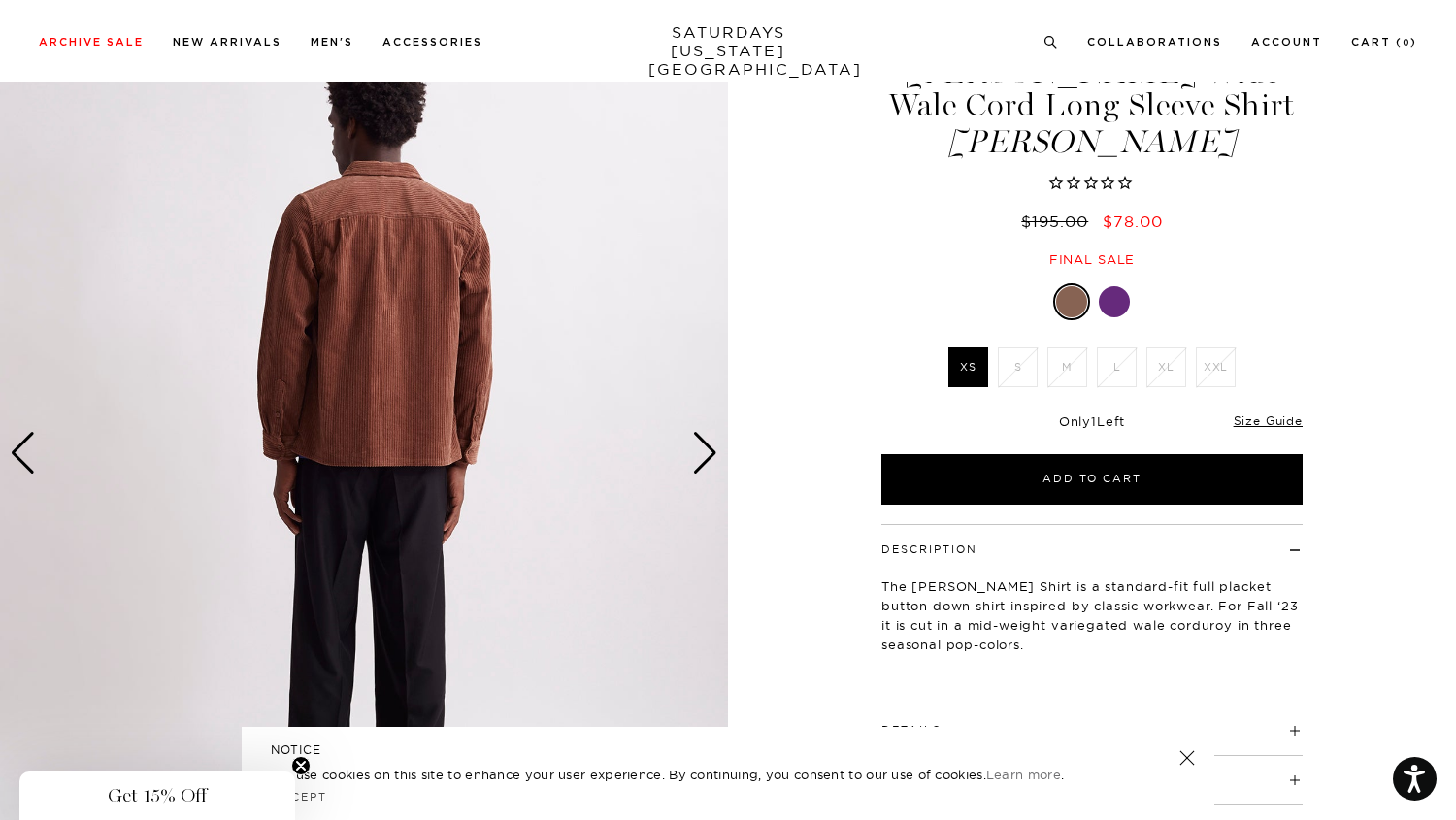 scroll, scrollTop: 61, scrollLeft: 0, axis: vertical 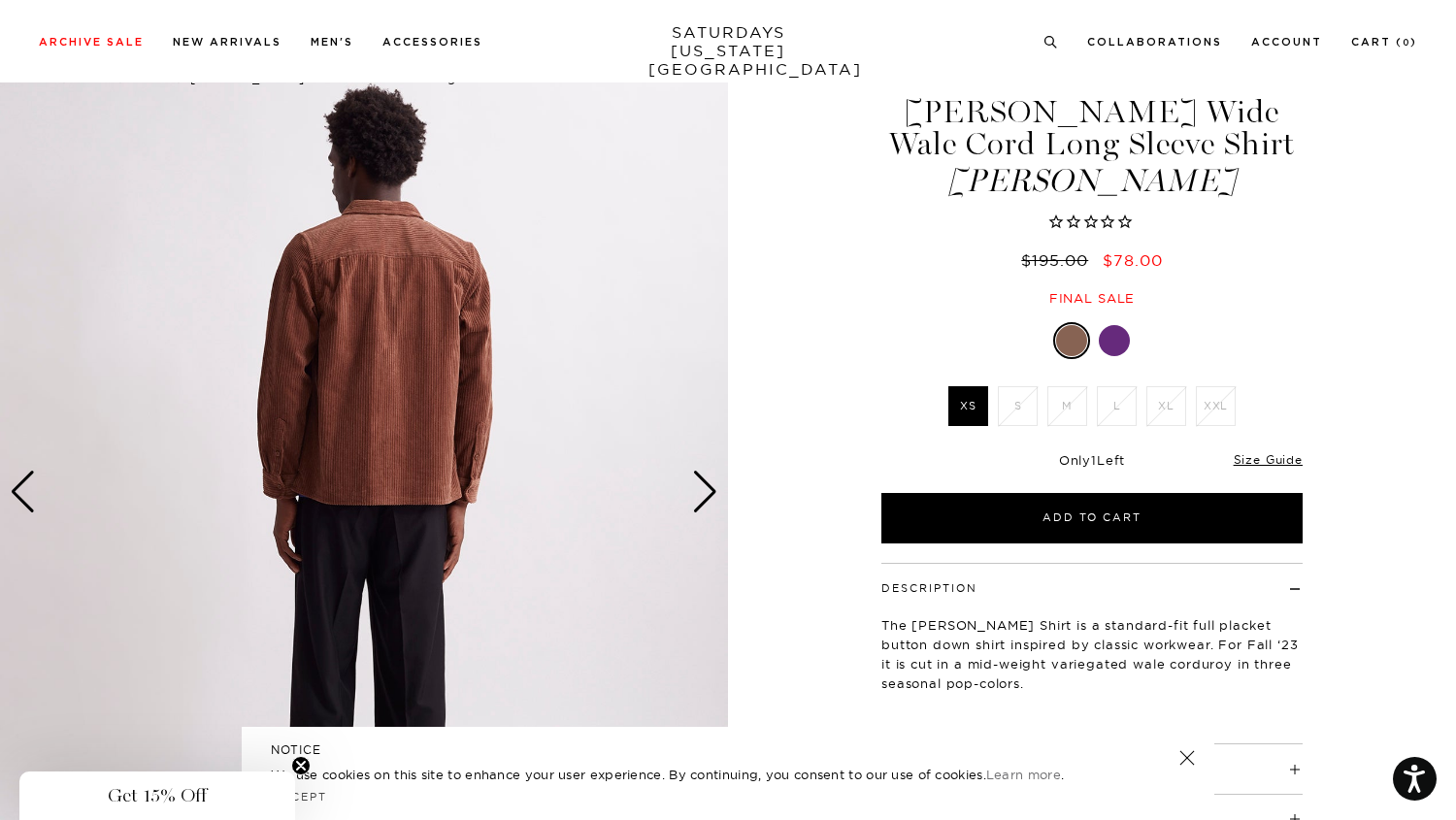 click at bounding box center (705, 492) 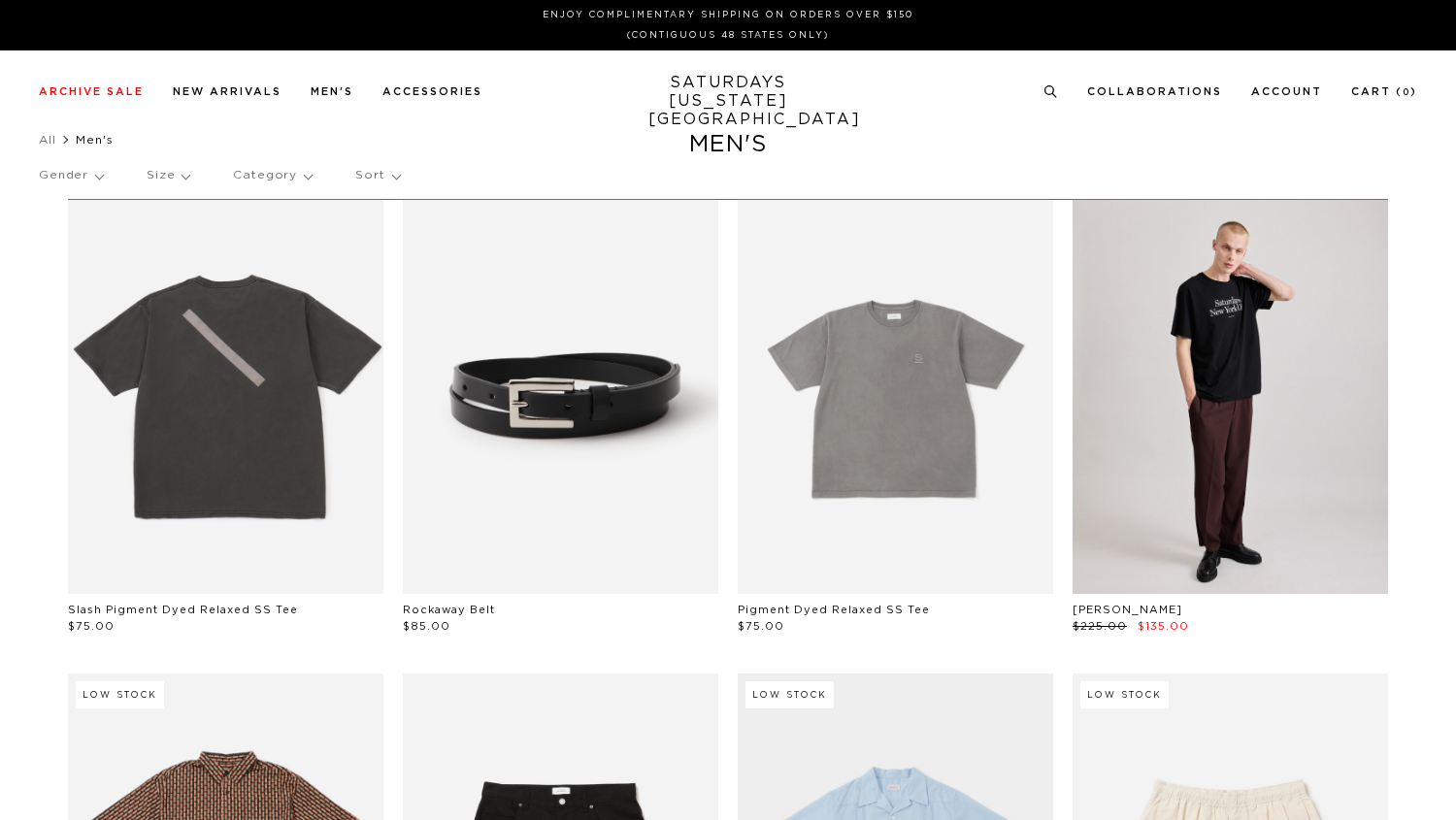 scroll, scrollTop: 0, scrollLeft: 0, axis: both 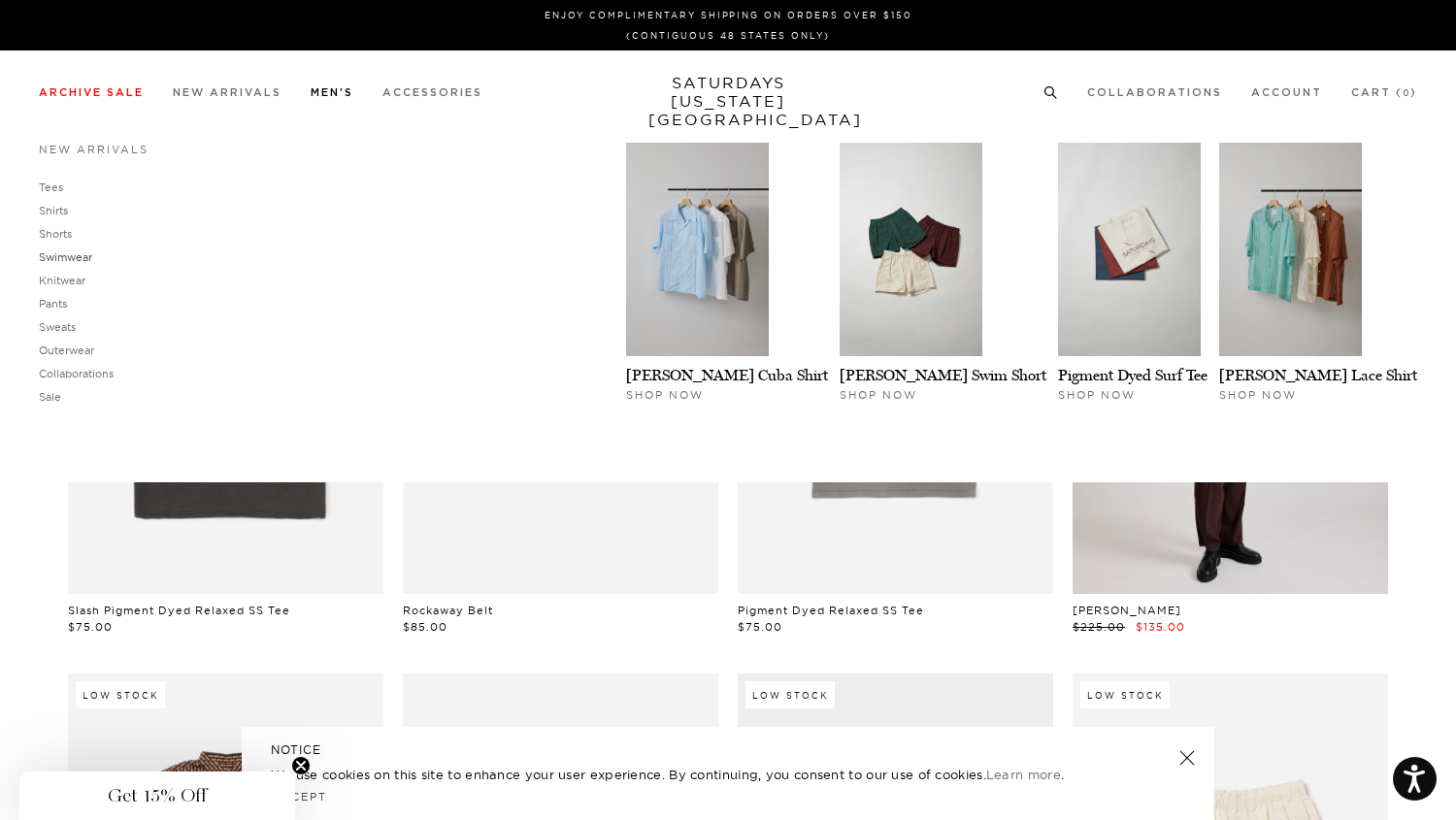 click on "Swimwear" at bounding box center [65, 257] 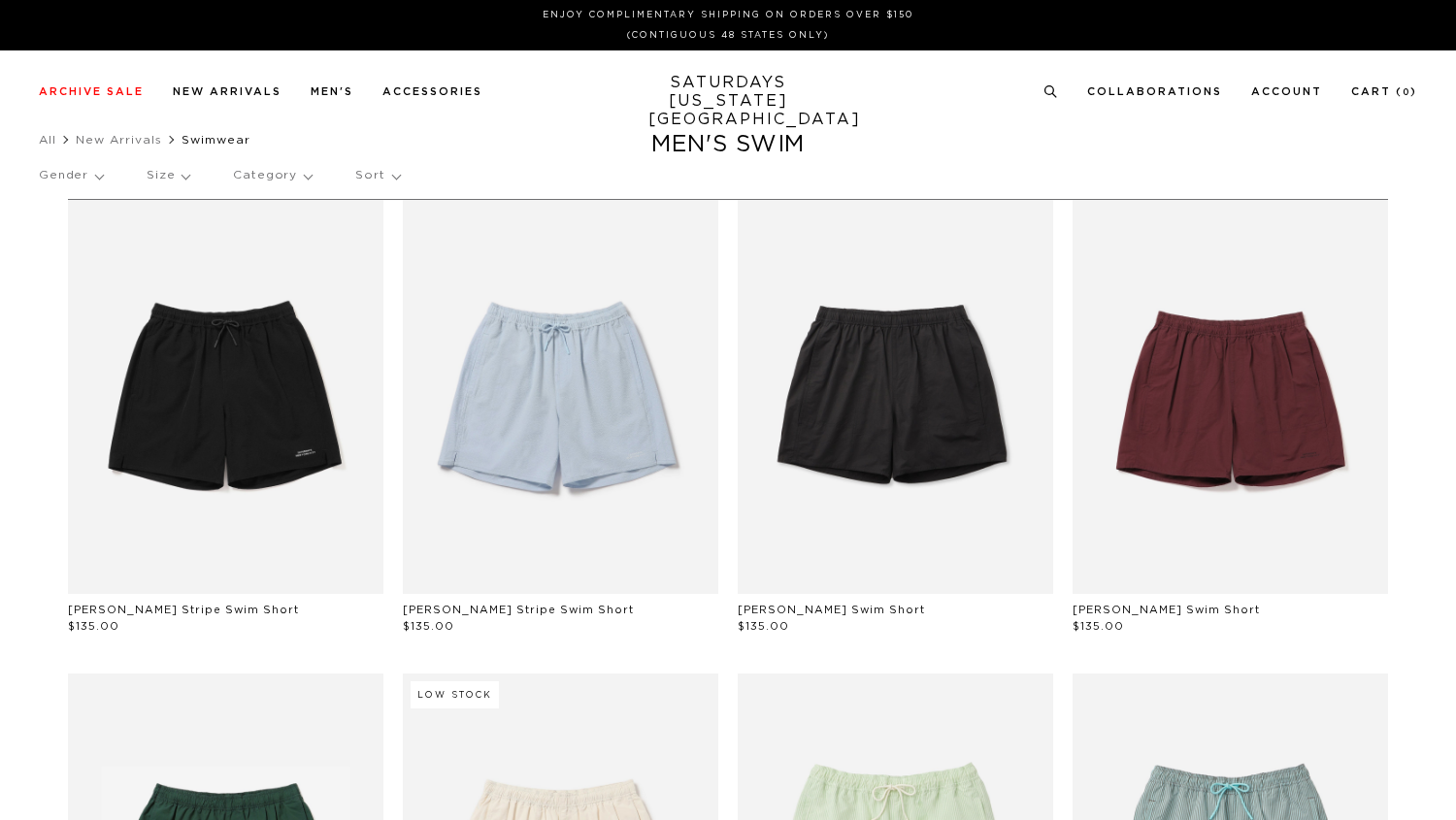 scroll, scrollTop: 0, scrollLeft: 0, axis: both 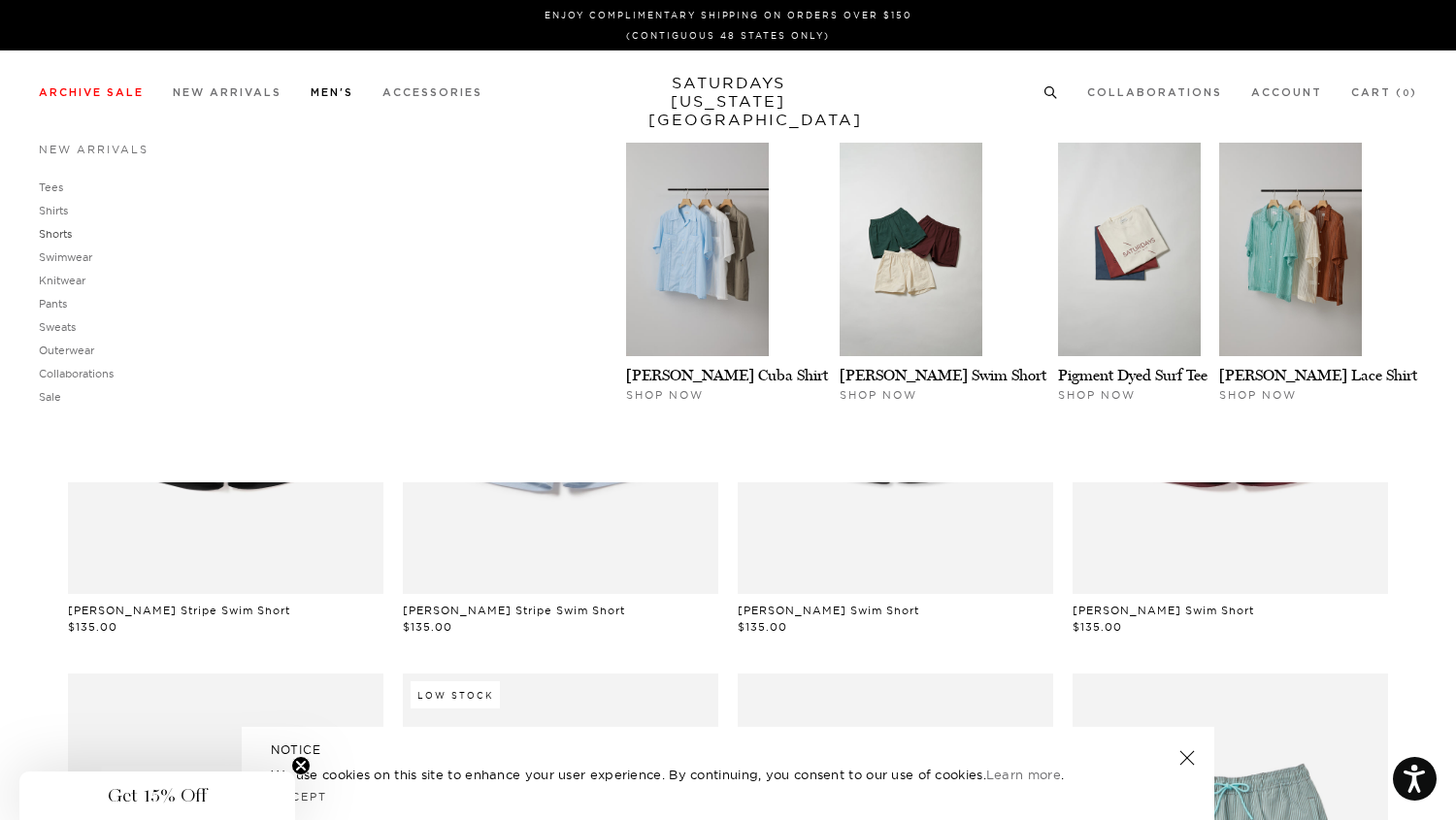 click on "Shorts" at bounding box center [55, 234] 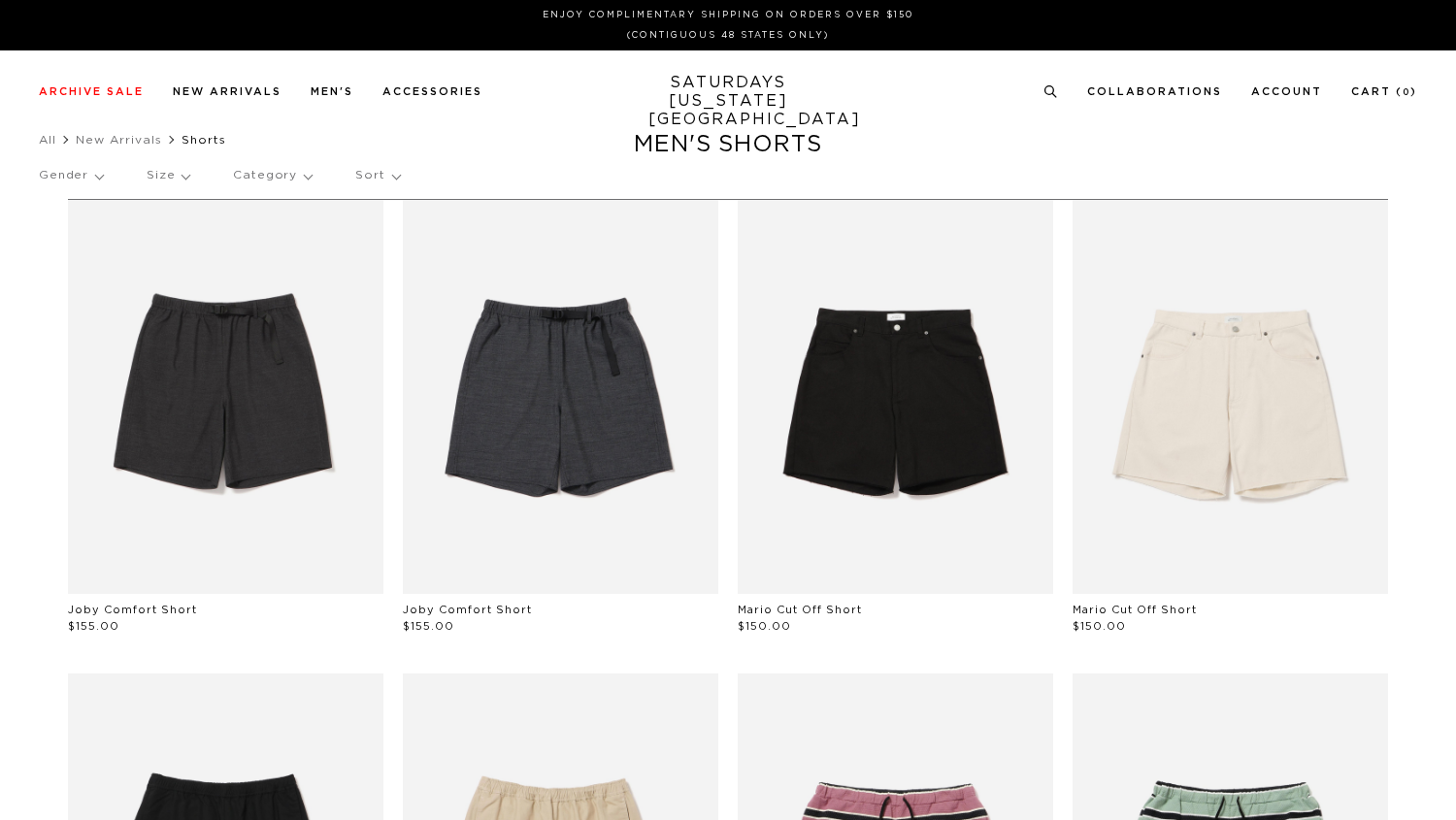 scroll, scrollTop: 0, scrollLeft: 0, axis: both 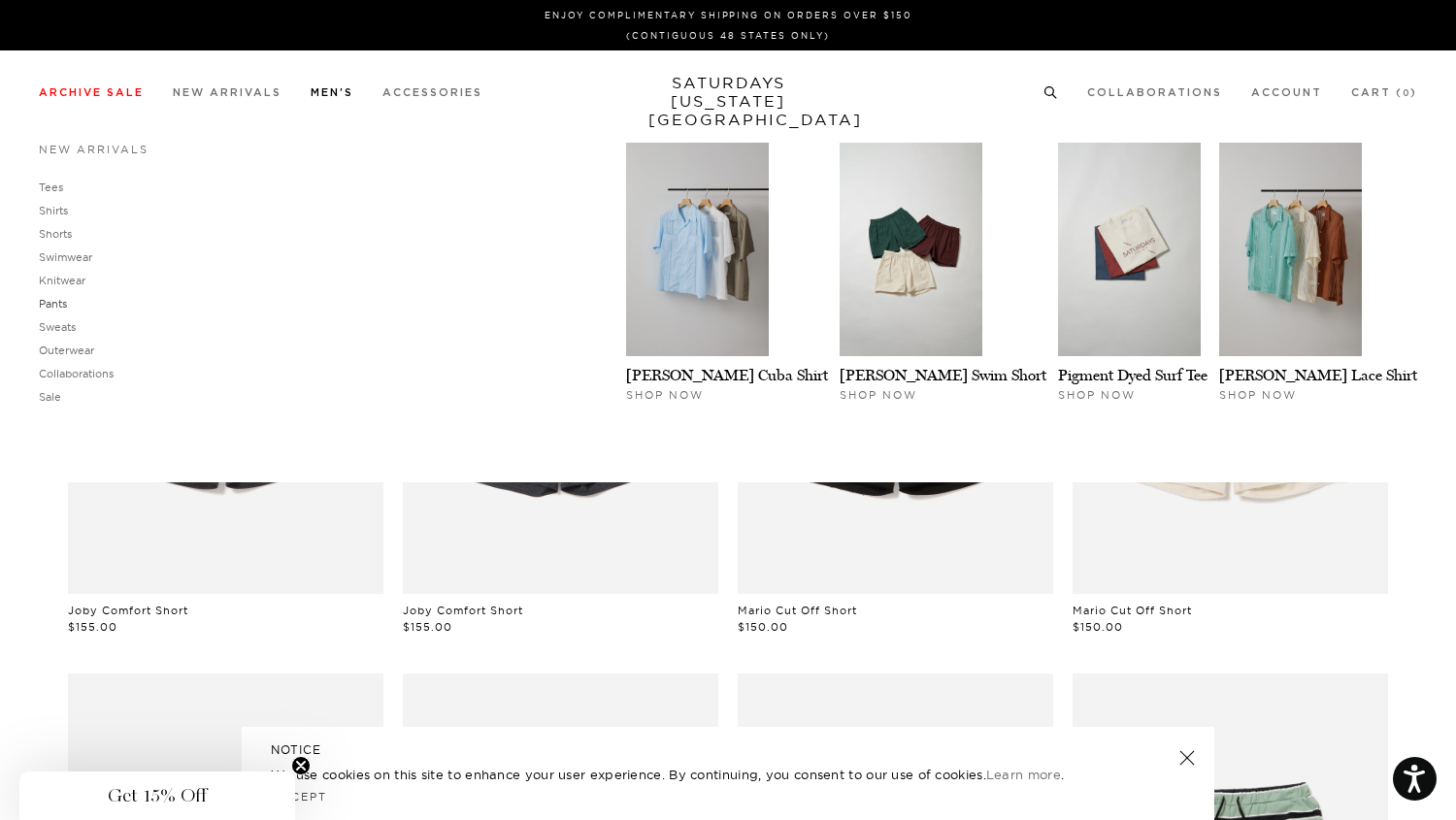 click on "Pants" at bounding box center (52, 304) 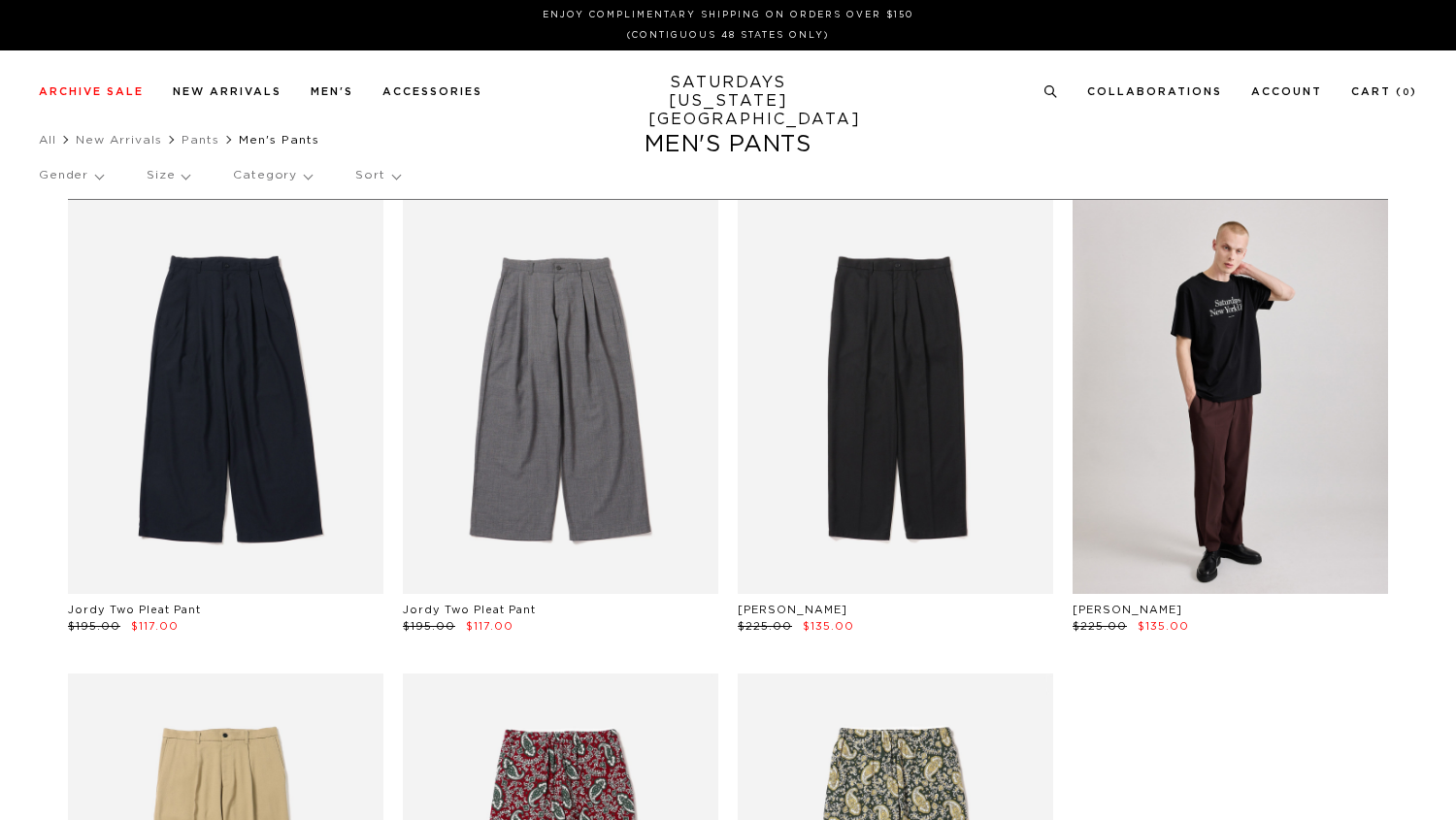scroll, scrollTop: 0, scrollLeft: 0, axis: both 